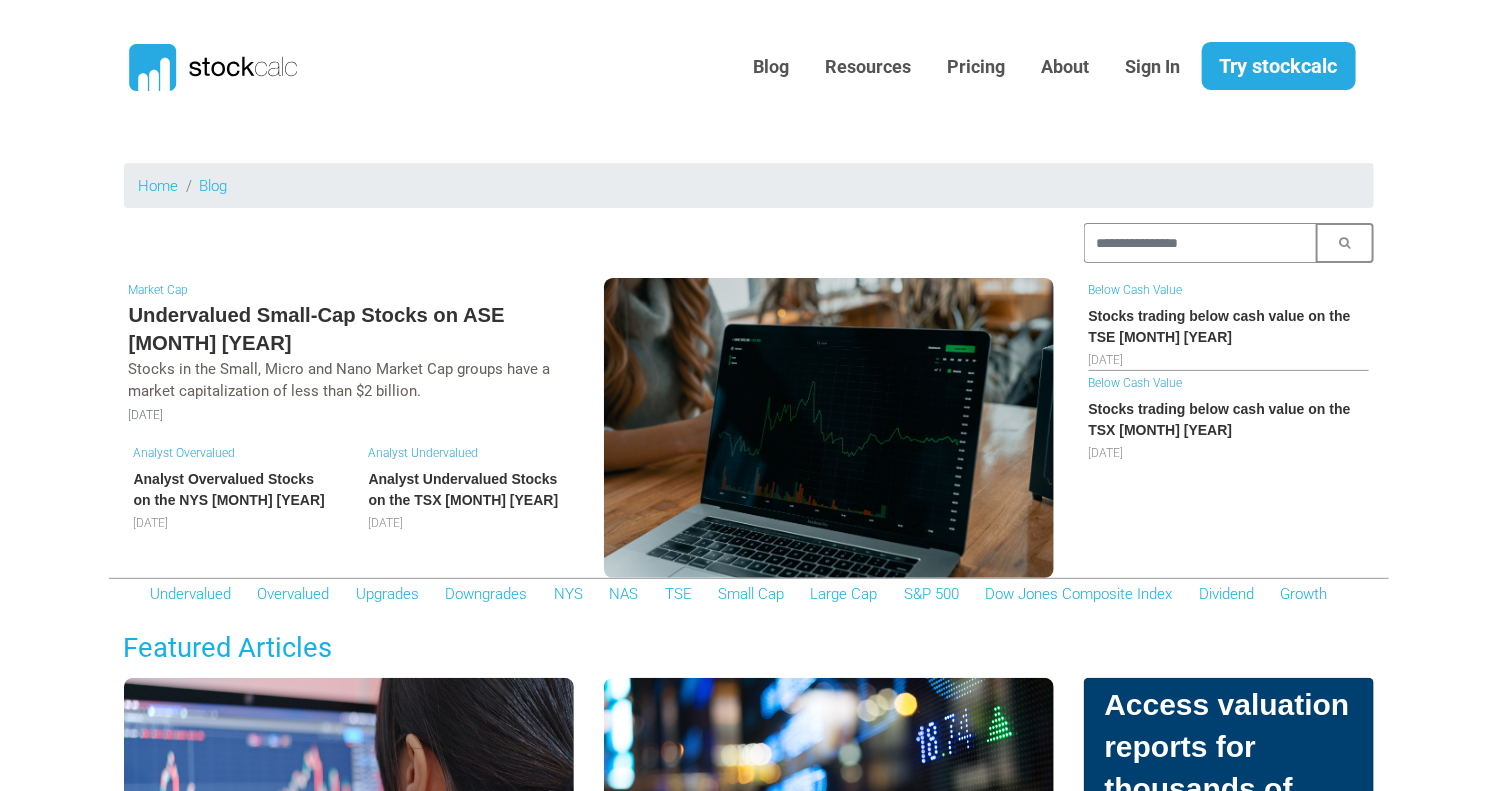 scroll, scrollTop: 0, scrollLeft: 0, axis: both 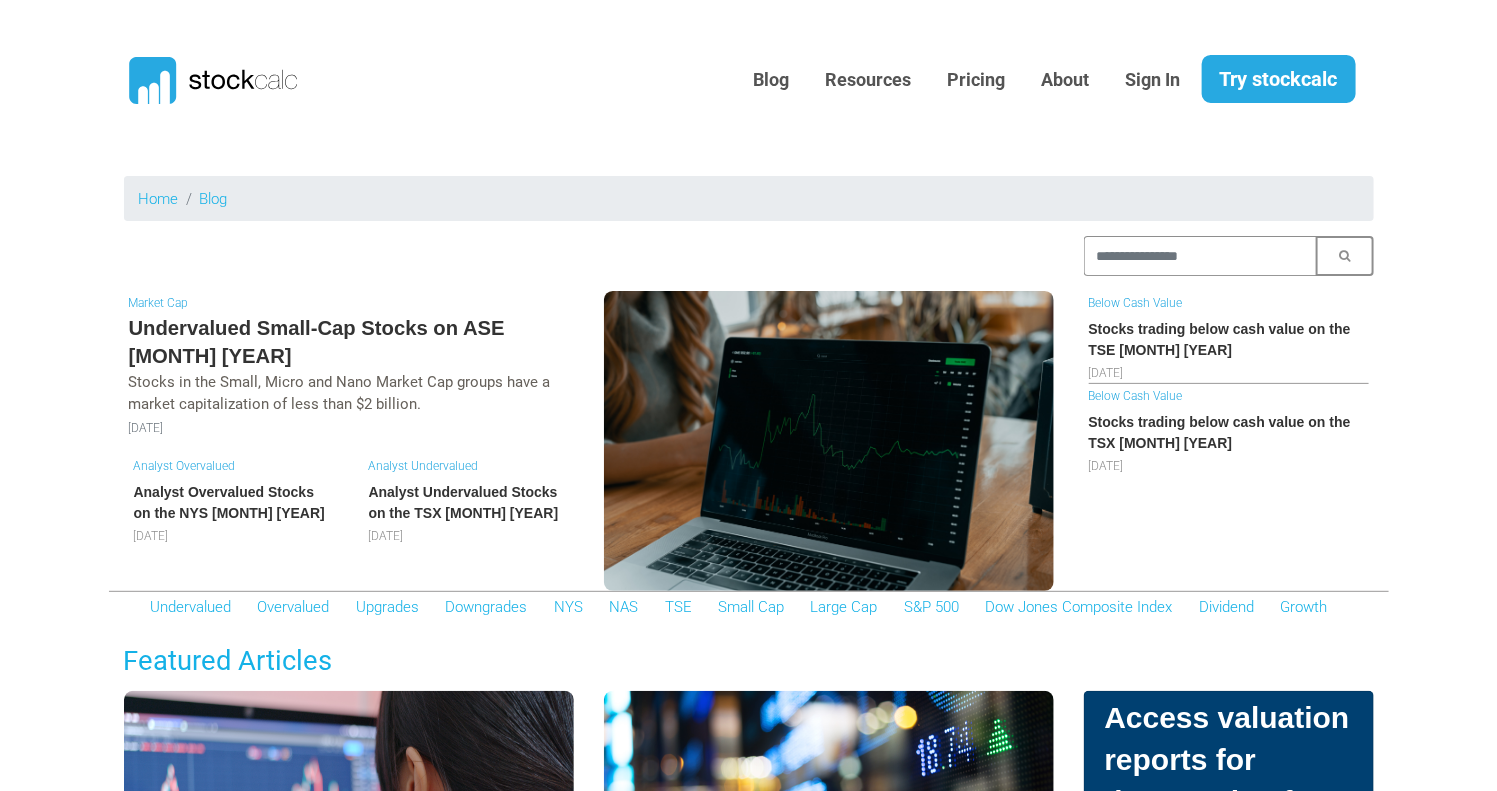 click on "Blog
Resources
Pricing
About" at bounding box center (748, 1293) 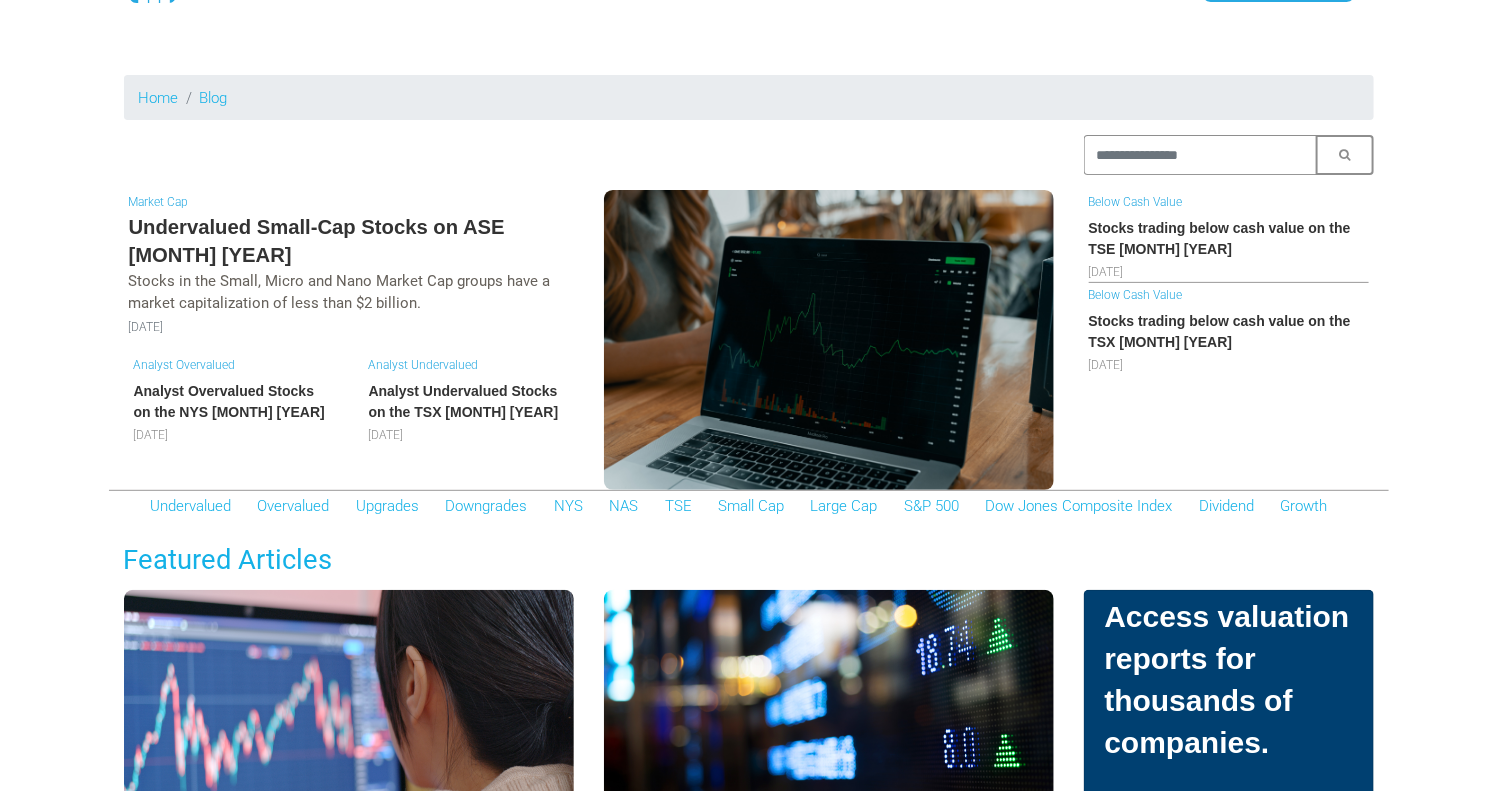 scroll, scrollTop: 0, scrollLeft: 0, axis: both 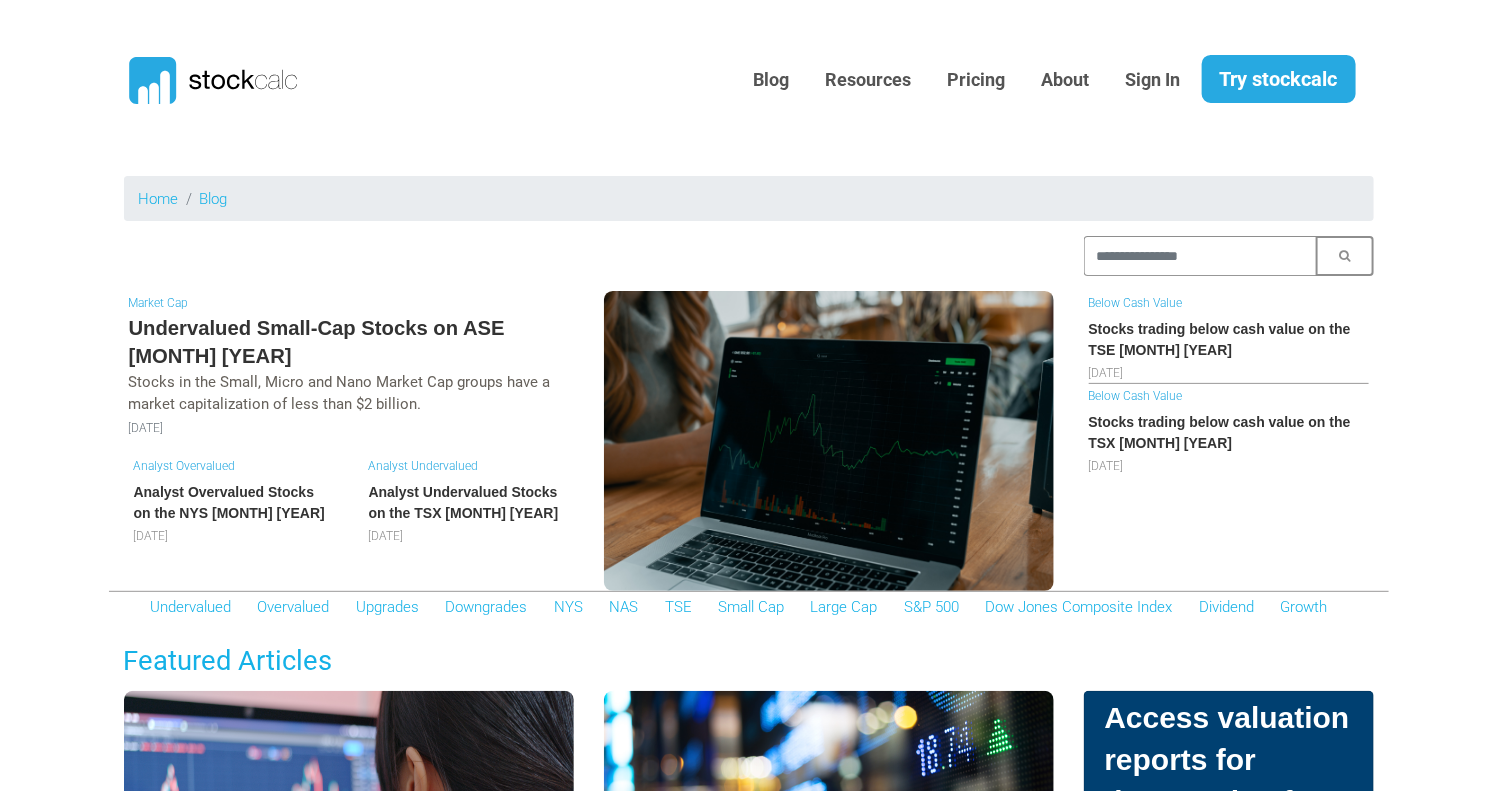 click on "Blog
Resources
Pricing
About
Sign In
Try stockcalc" at bounding box center [842, 80] 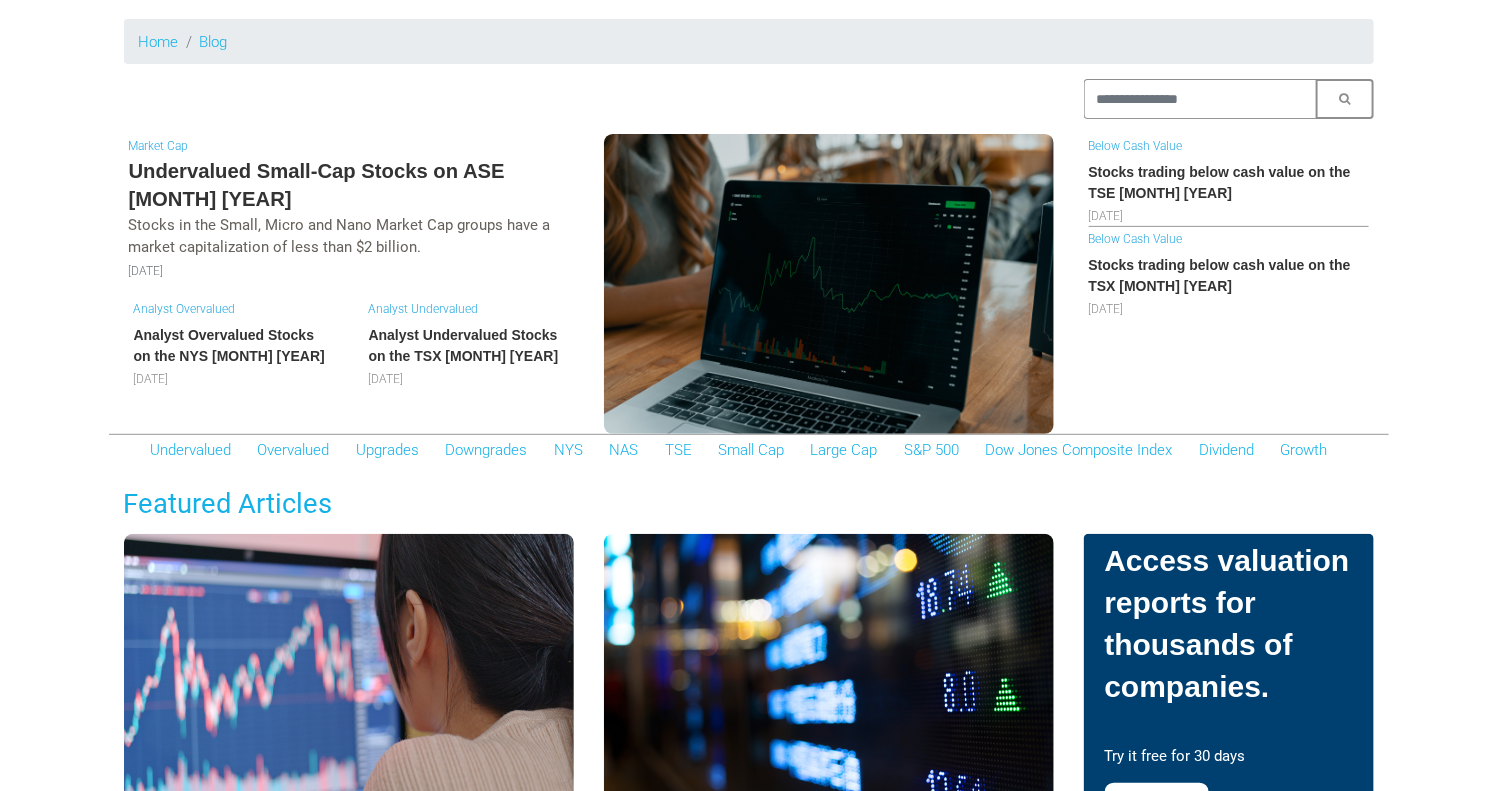 scroll, scrollTop: 266, scrollLeft: 0, axis: vertical 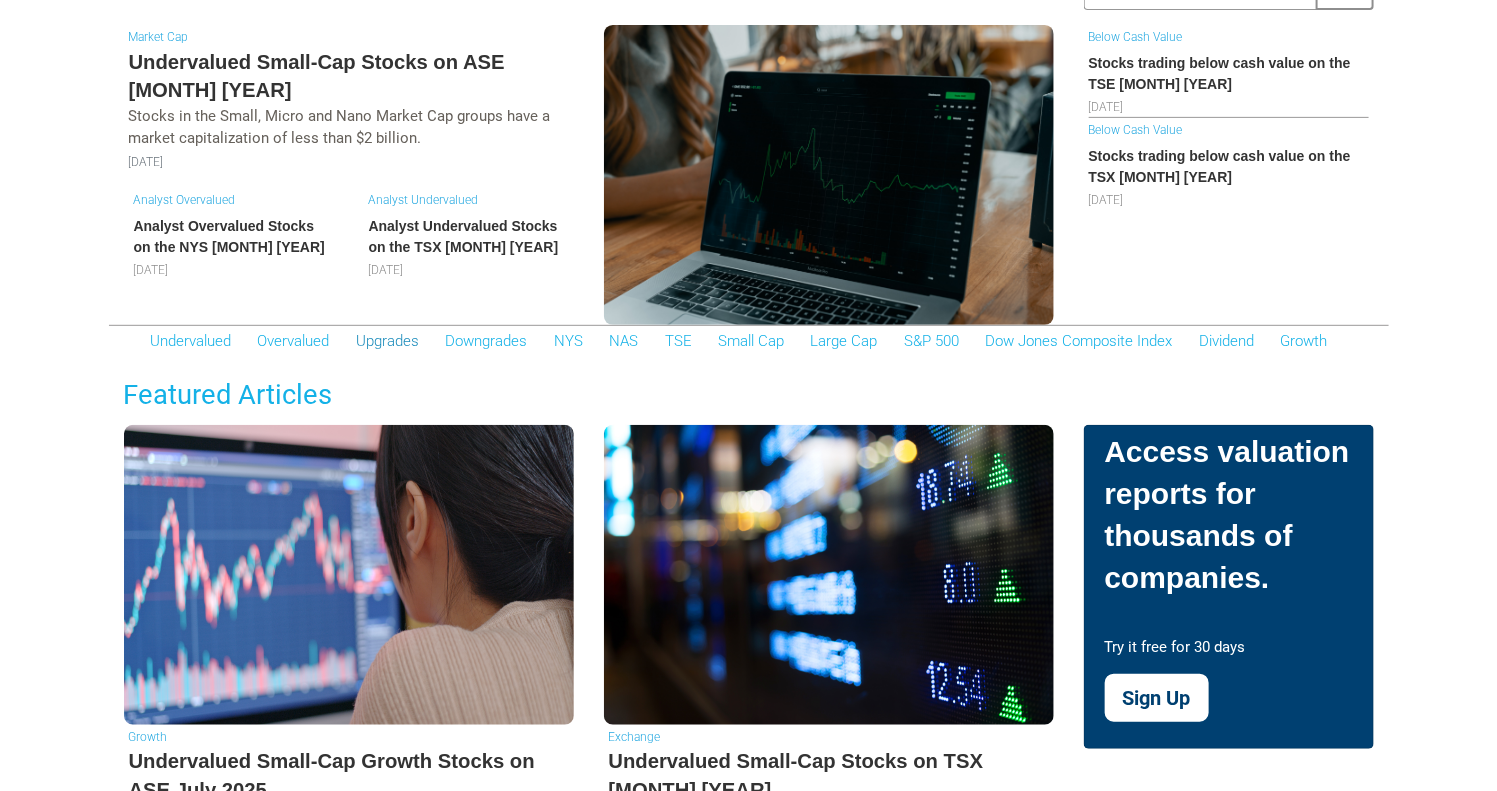 click on "Upgrades" at bounding box center (387, 341) 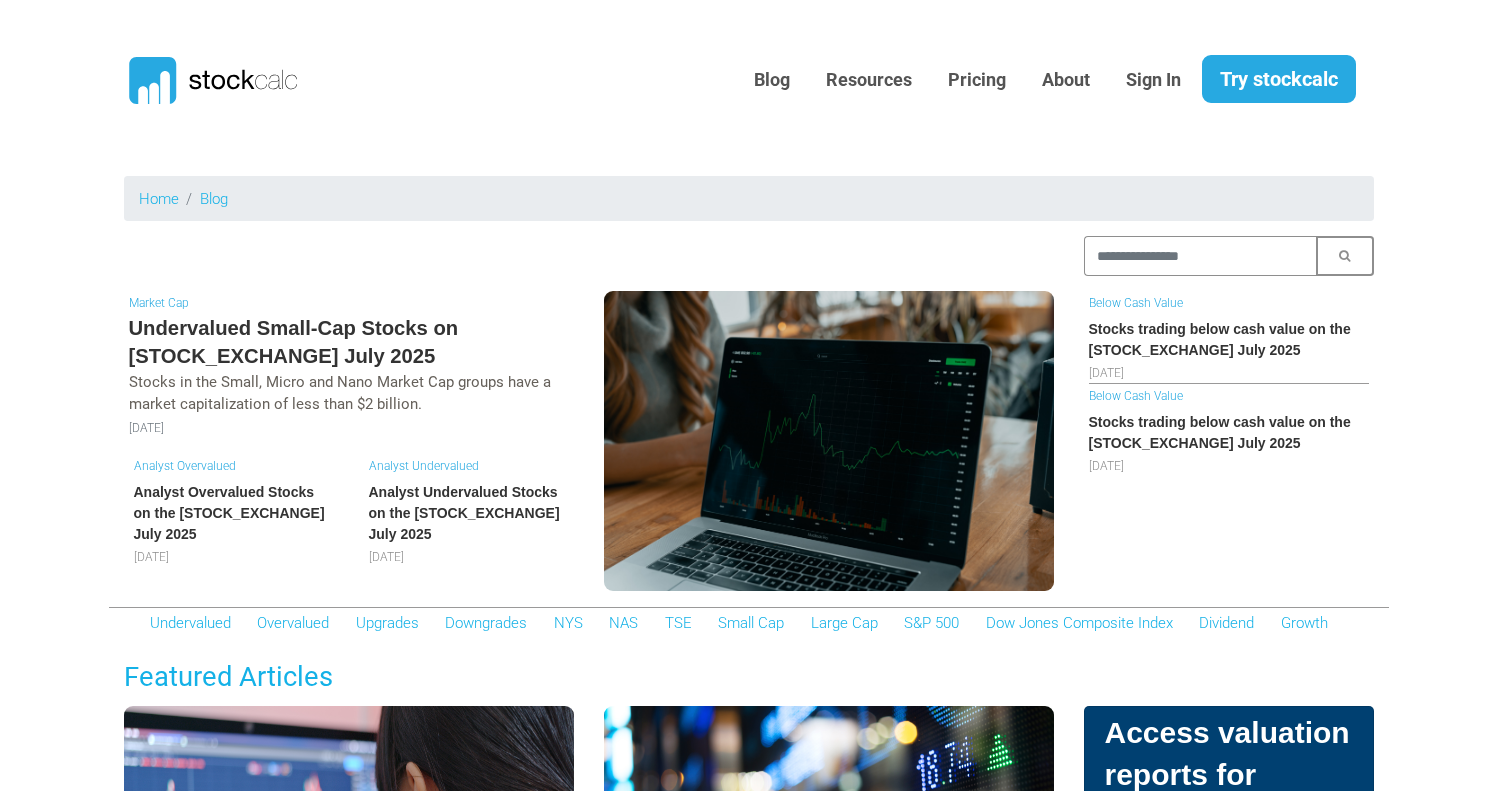 scroll, scrollTop: 0, scrollLeft: 0, axis: both 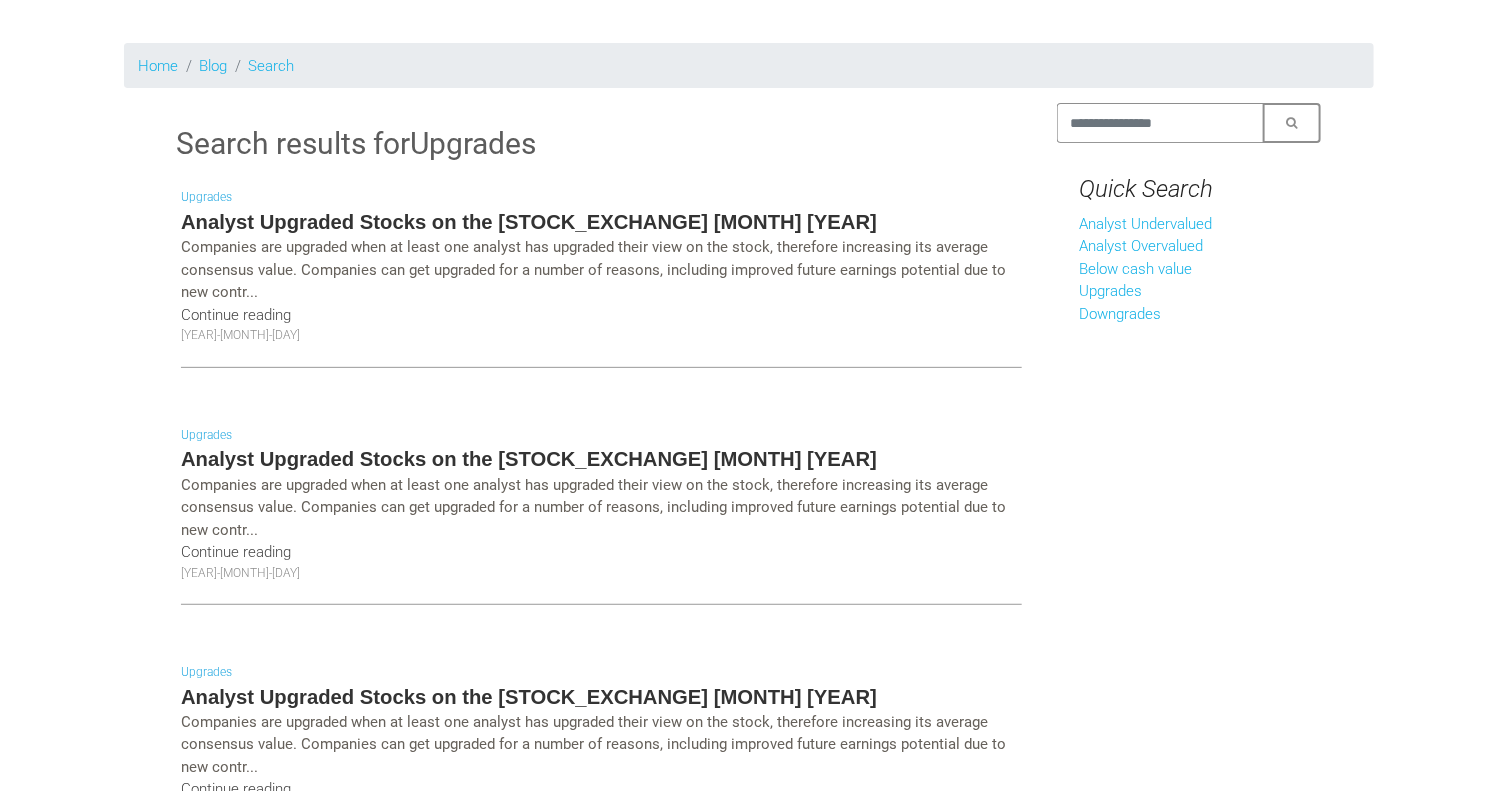 click on "Analyst Upgraded Stocks on the [STOCK_EXCHANGE] [MONTH] [YEAR]" at bounding box center (601, 222) 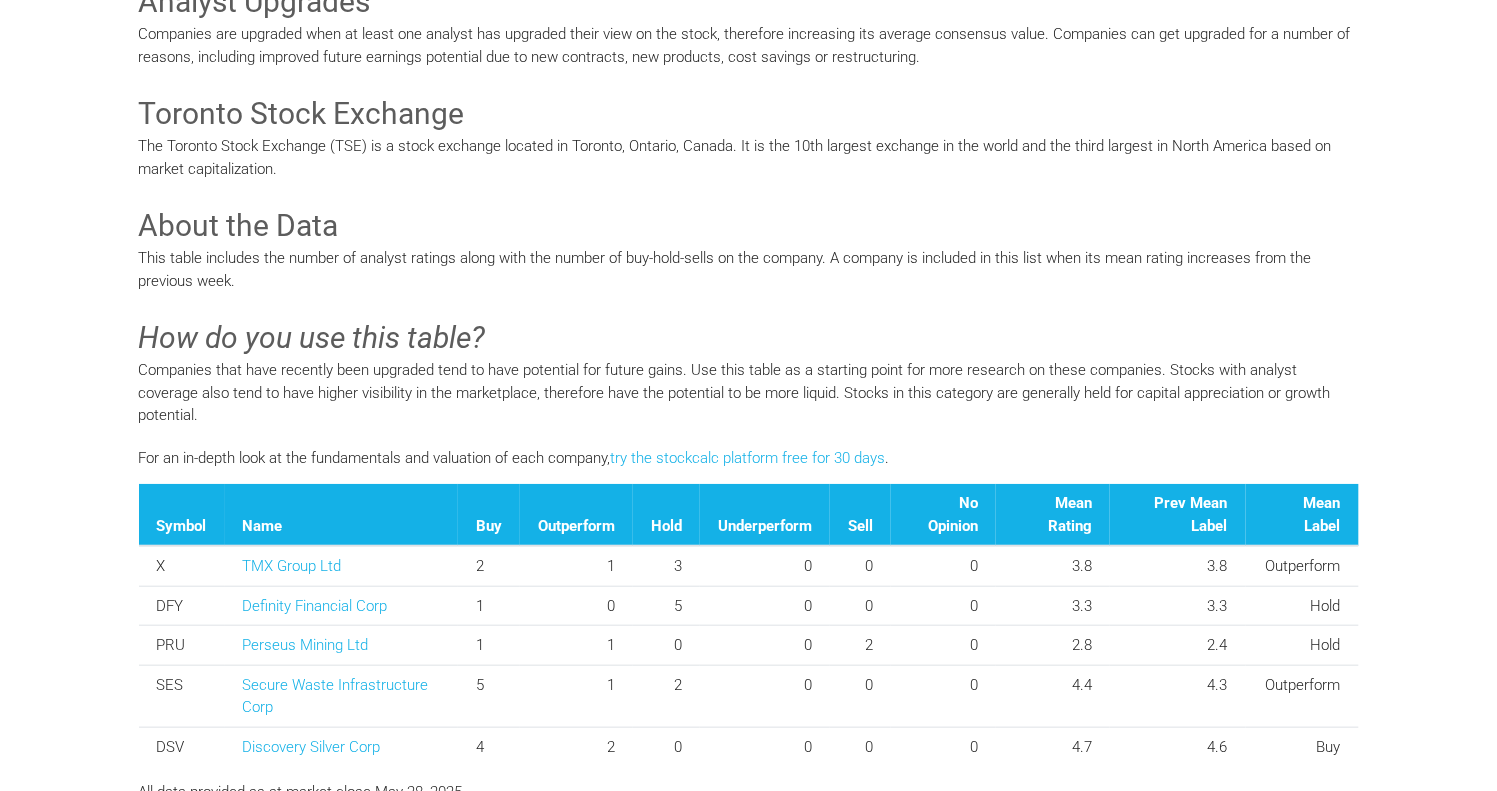 scroll, scrollTop: 0, scrollLeft: 0, axis: both 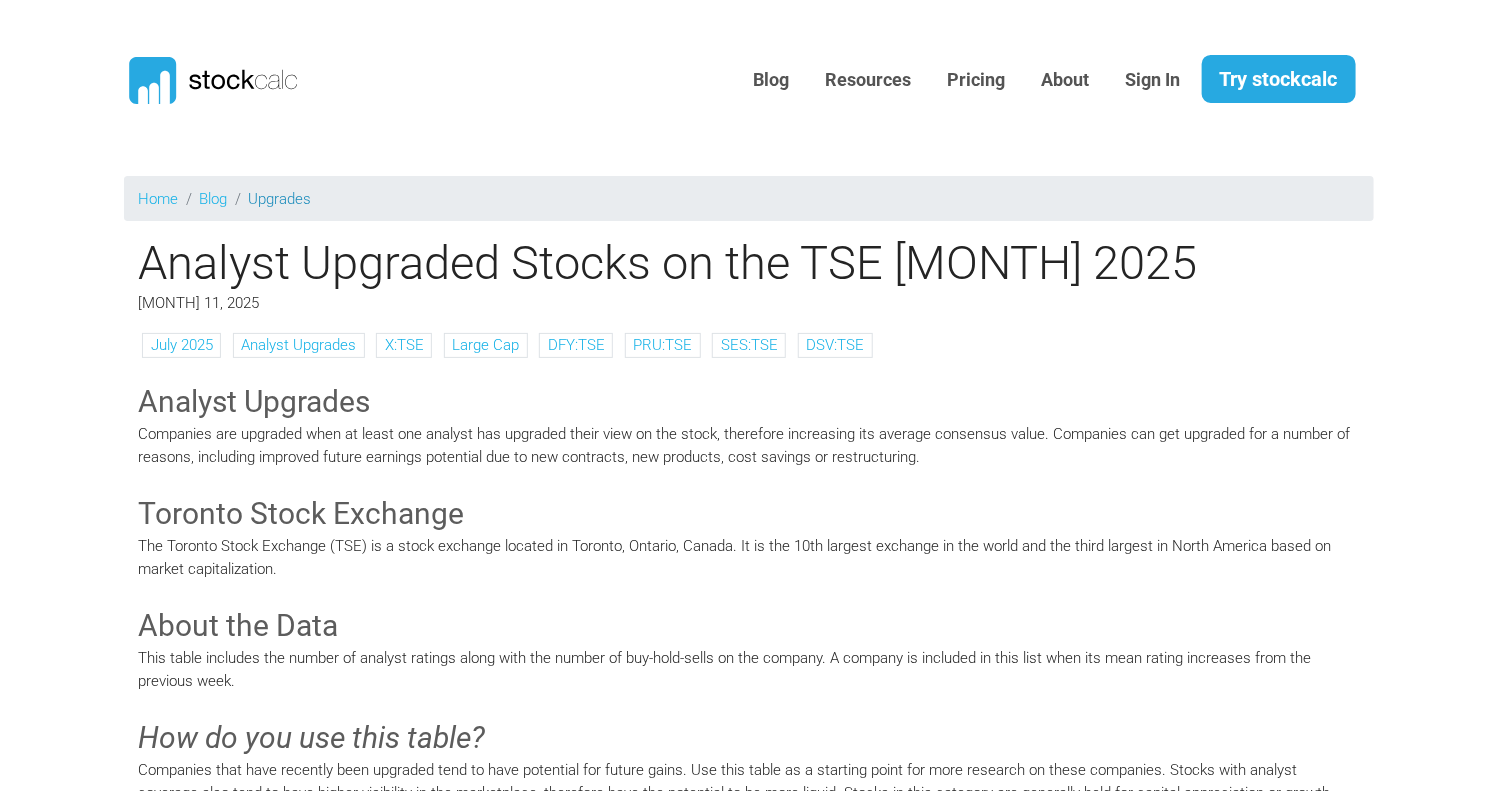 click on "Upgrades" at bounding box center (280, 199) 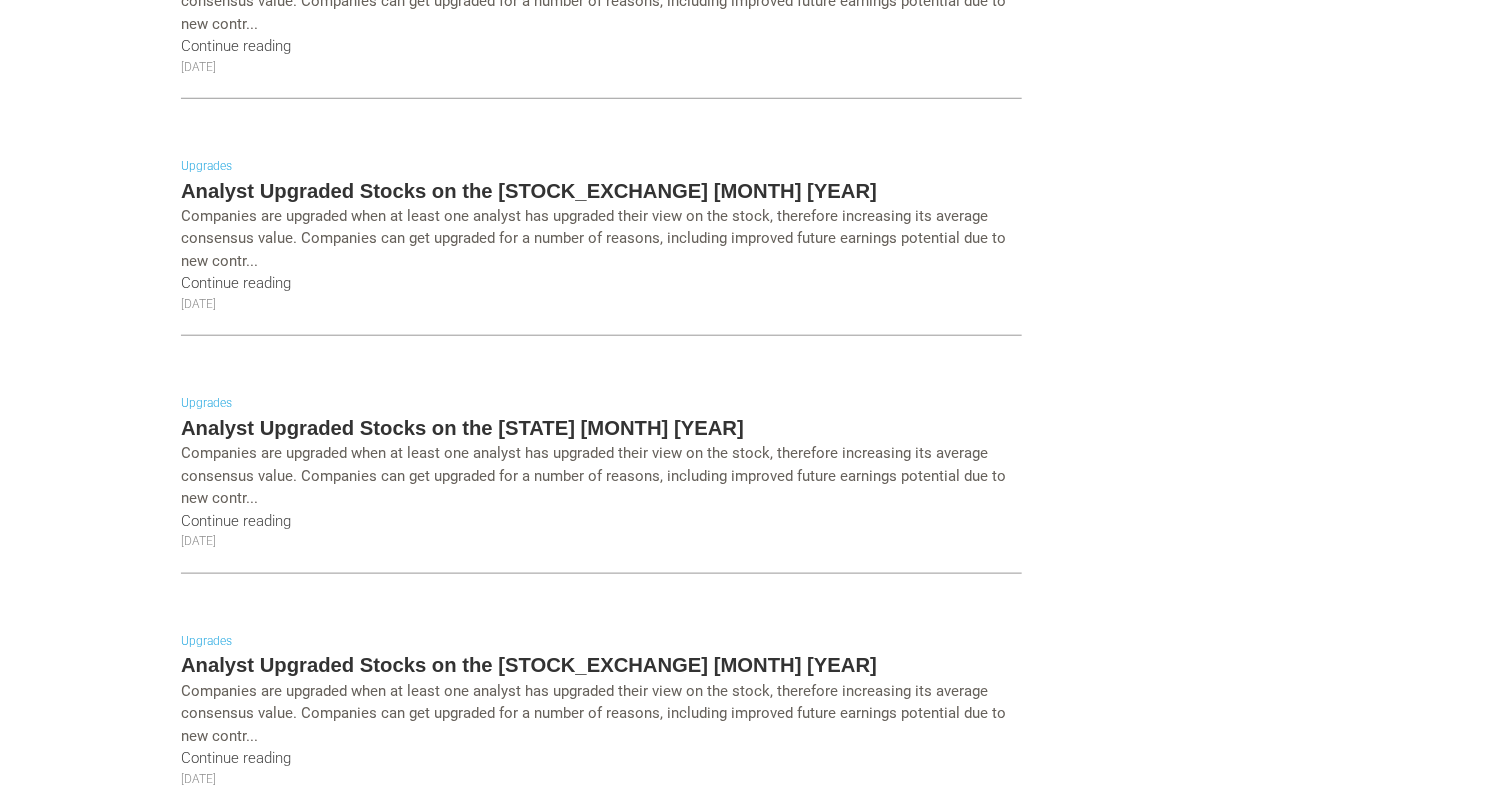 scroll, scrollTop: 666, scrollLeft: 0, axis: vertical 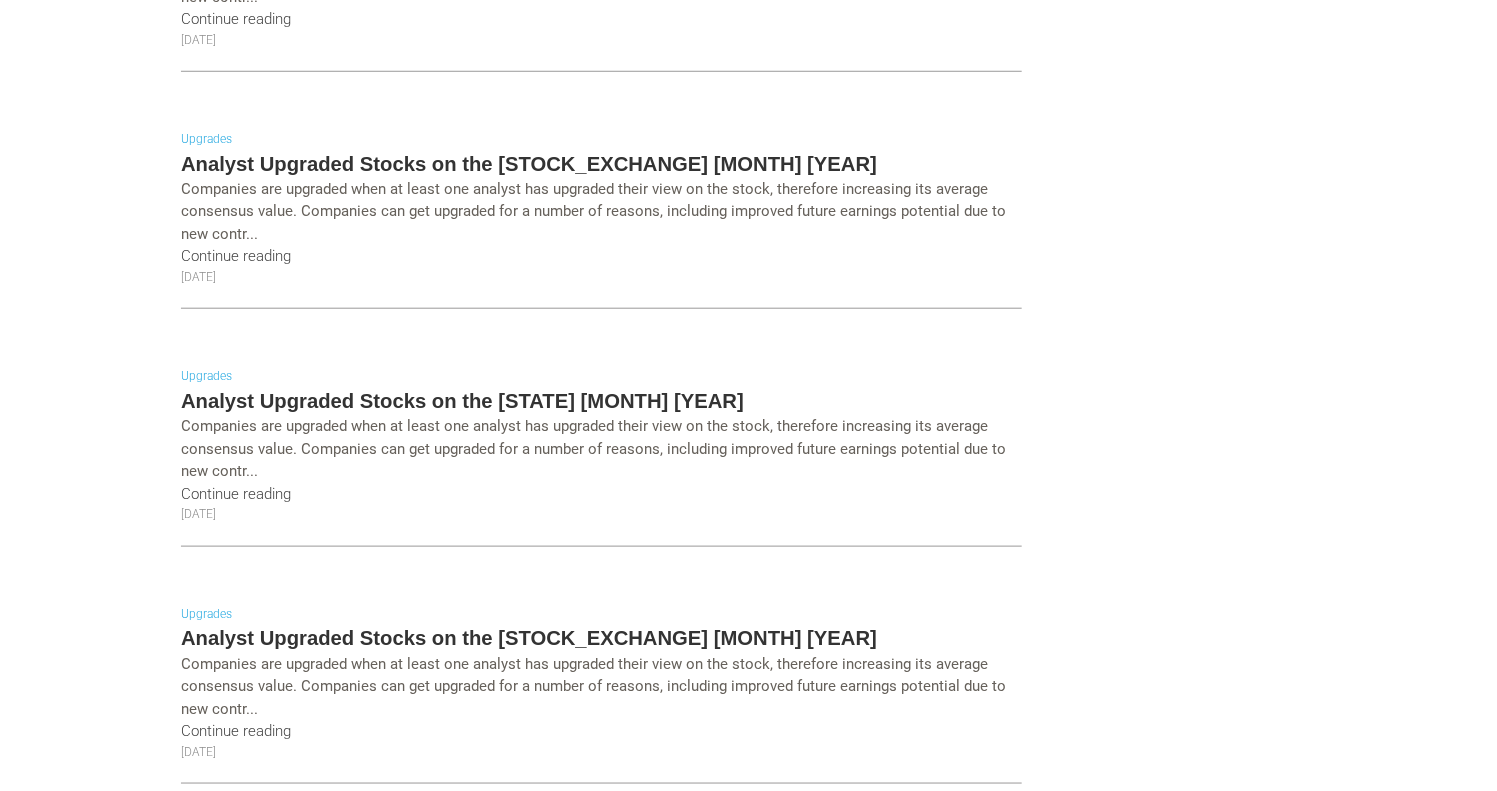 click on "Analyst Upgraded Stocks on the [STOCK_EXCHANGE] [MONTH] [YEAR]" at bounding box center [601, 164] 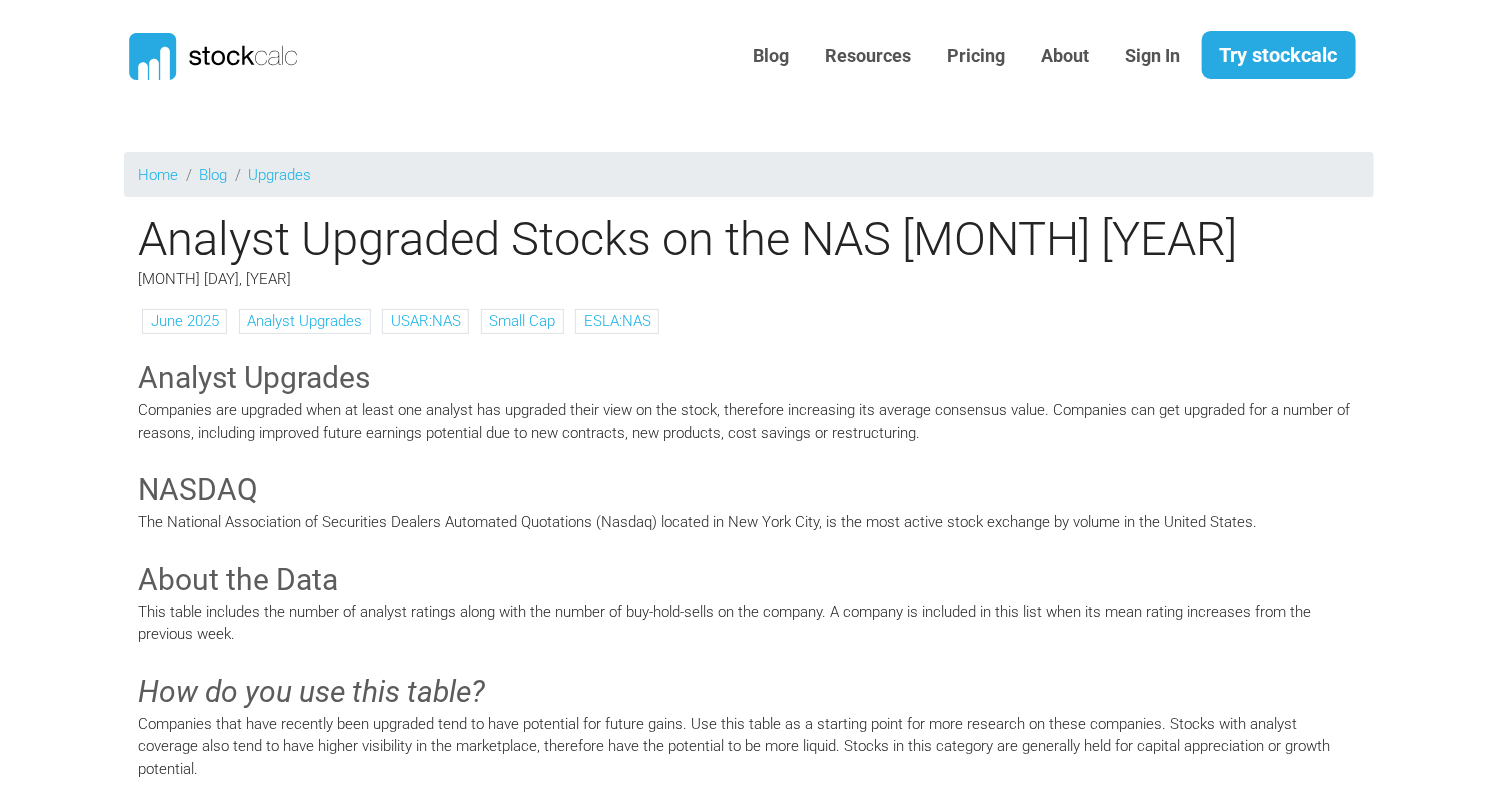 scroll, scrollTop: 0, scrollLeft: 0, axis: both 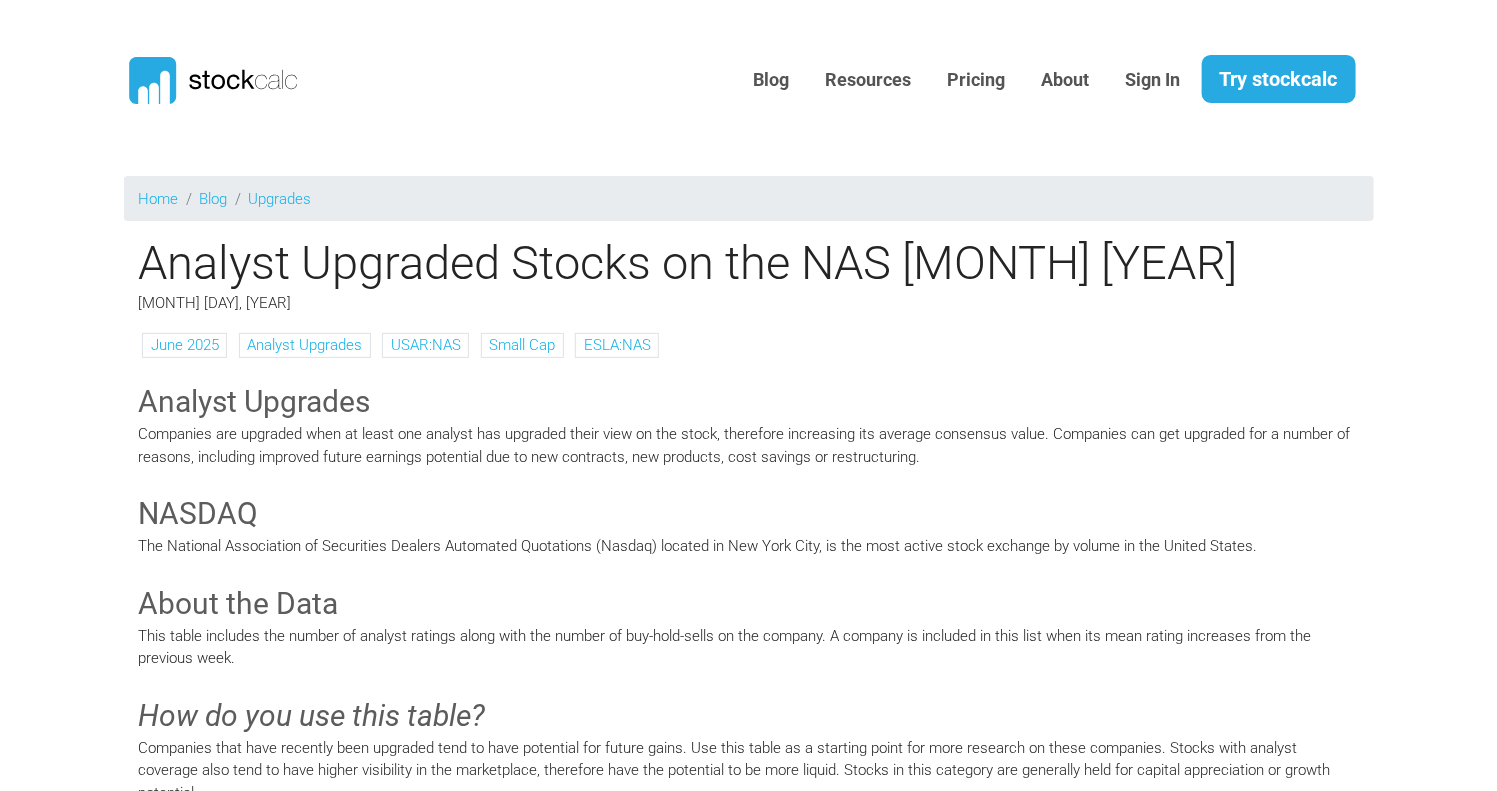 click on "Blog
Resources
Pricing
About" at bounding box center [748, 1013] 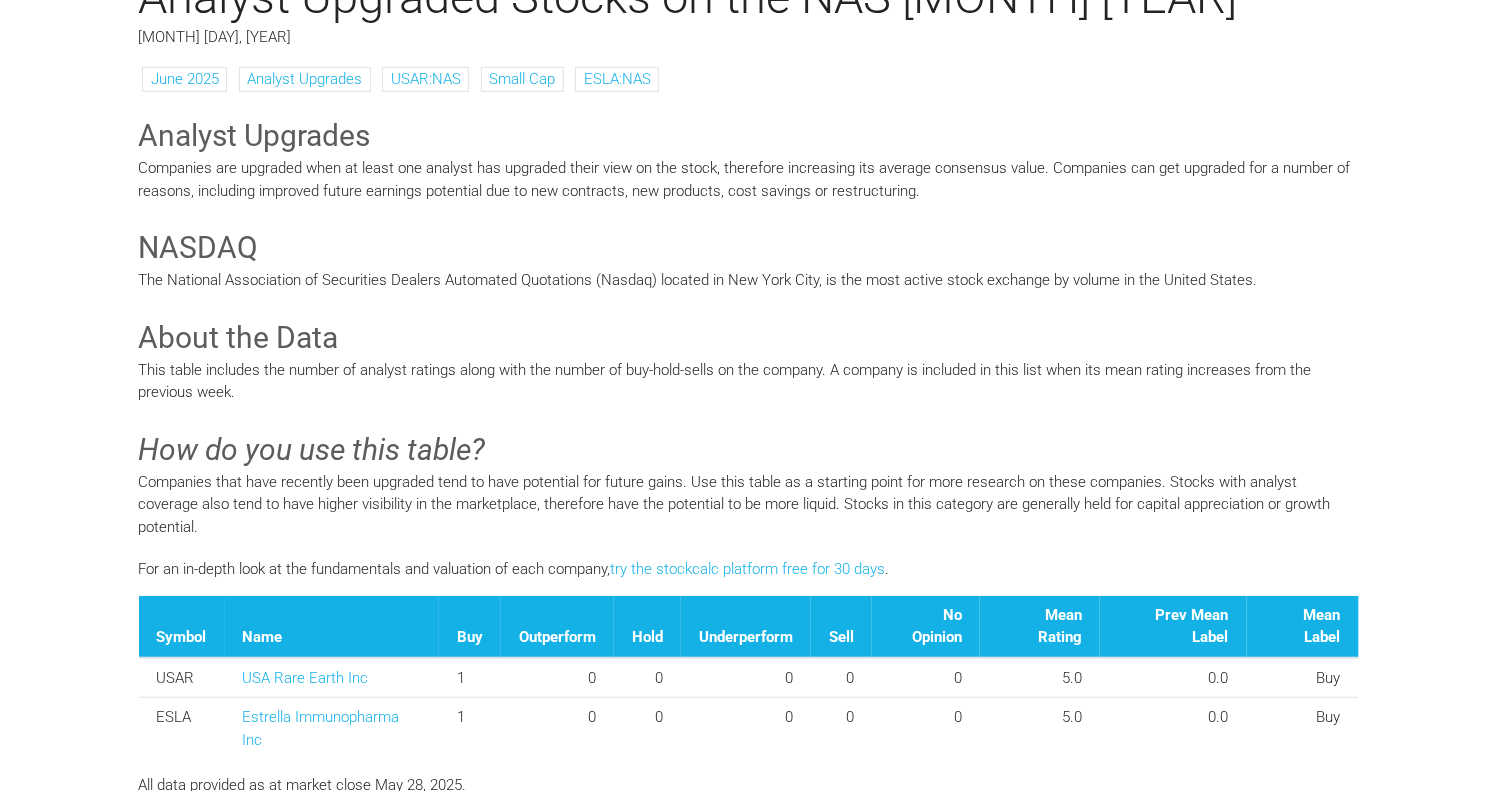 scroll, scrollTop: 0, scrollLeft: 0, axis: both 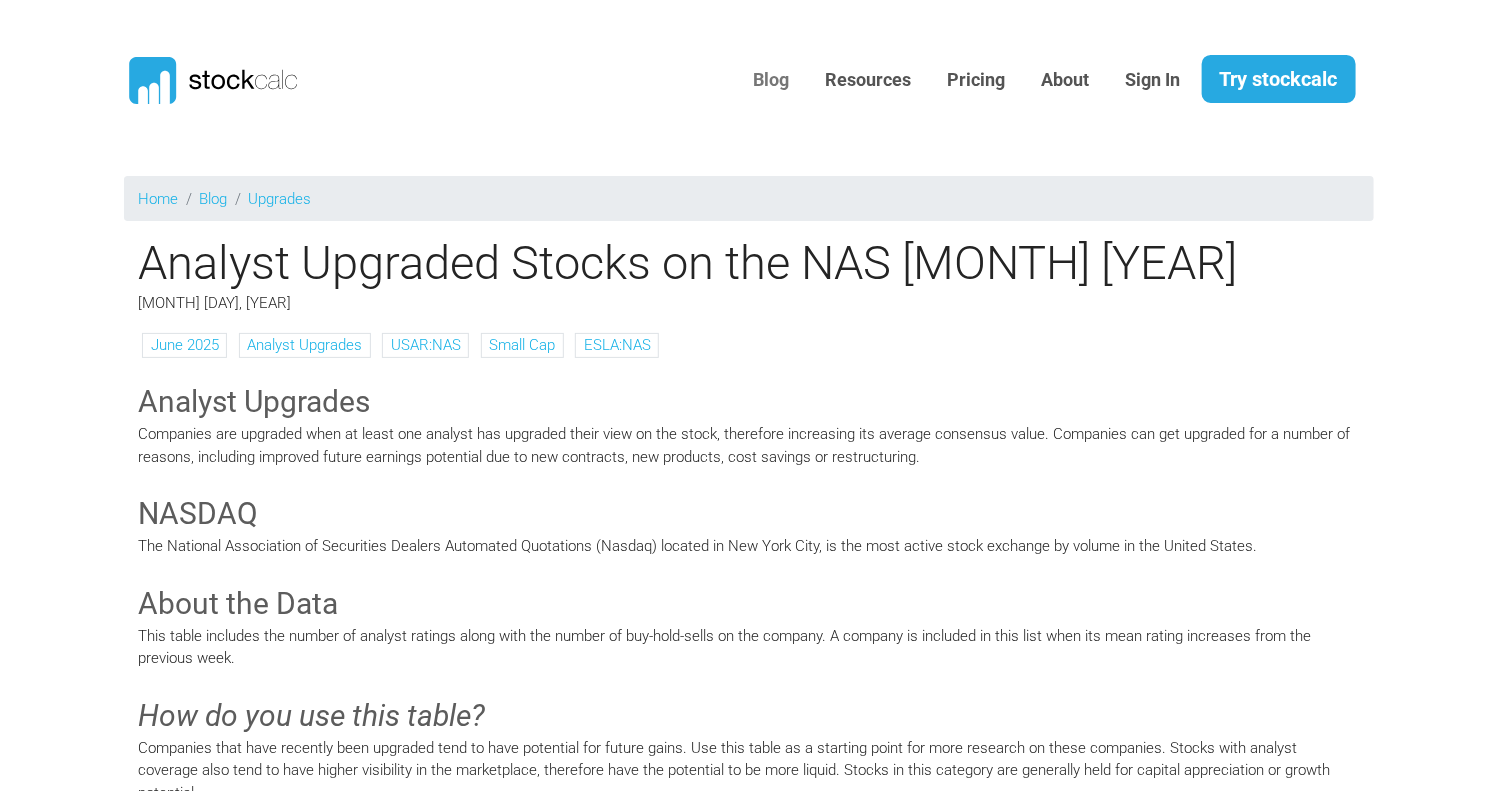 click on "Blog" at bounding box center (772, 80) 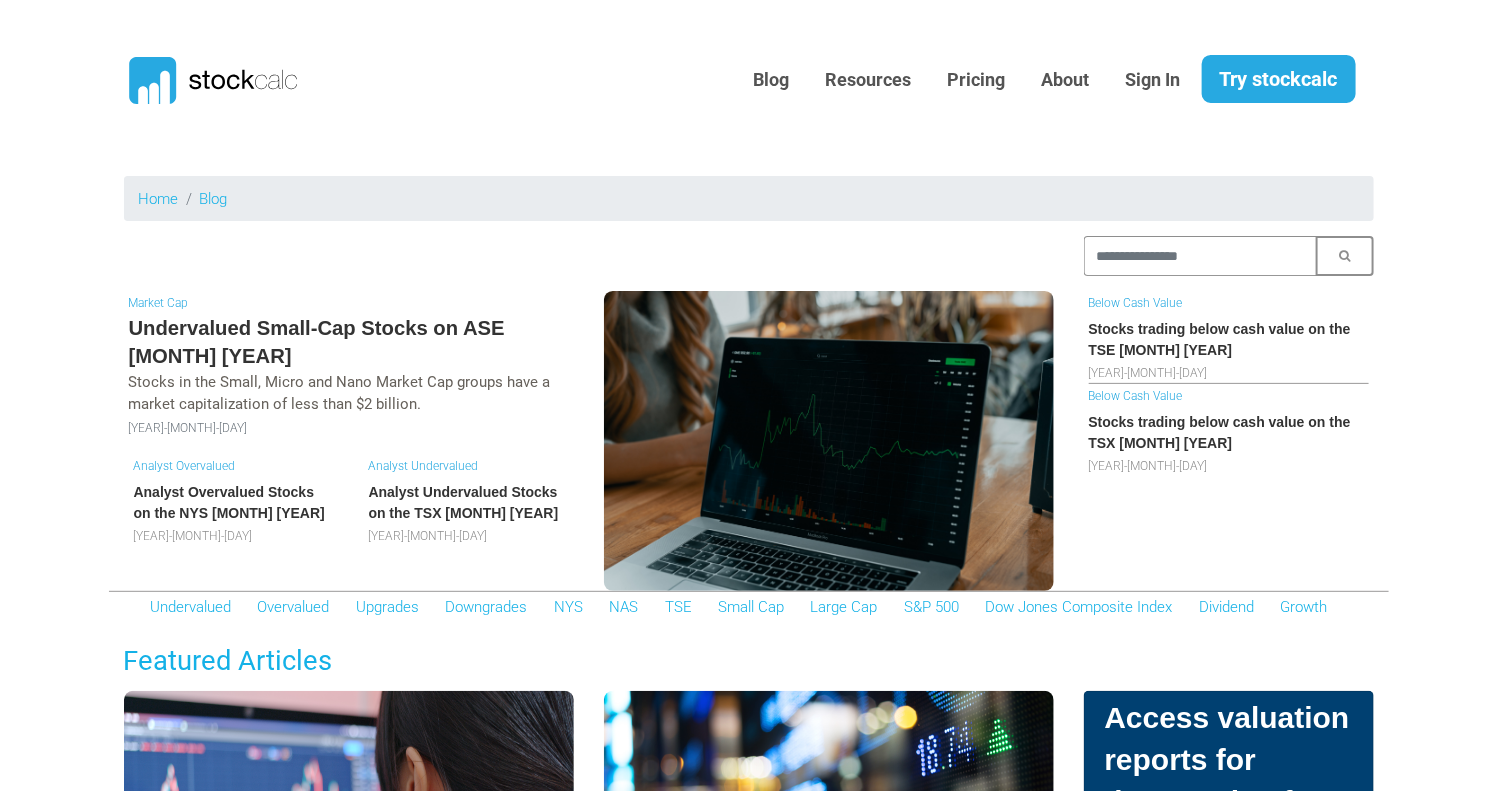 scroll, scrollTop: 400, scrollLeft: 0, axis: vertical 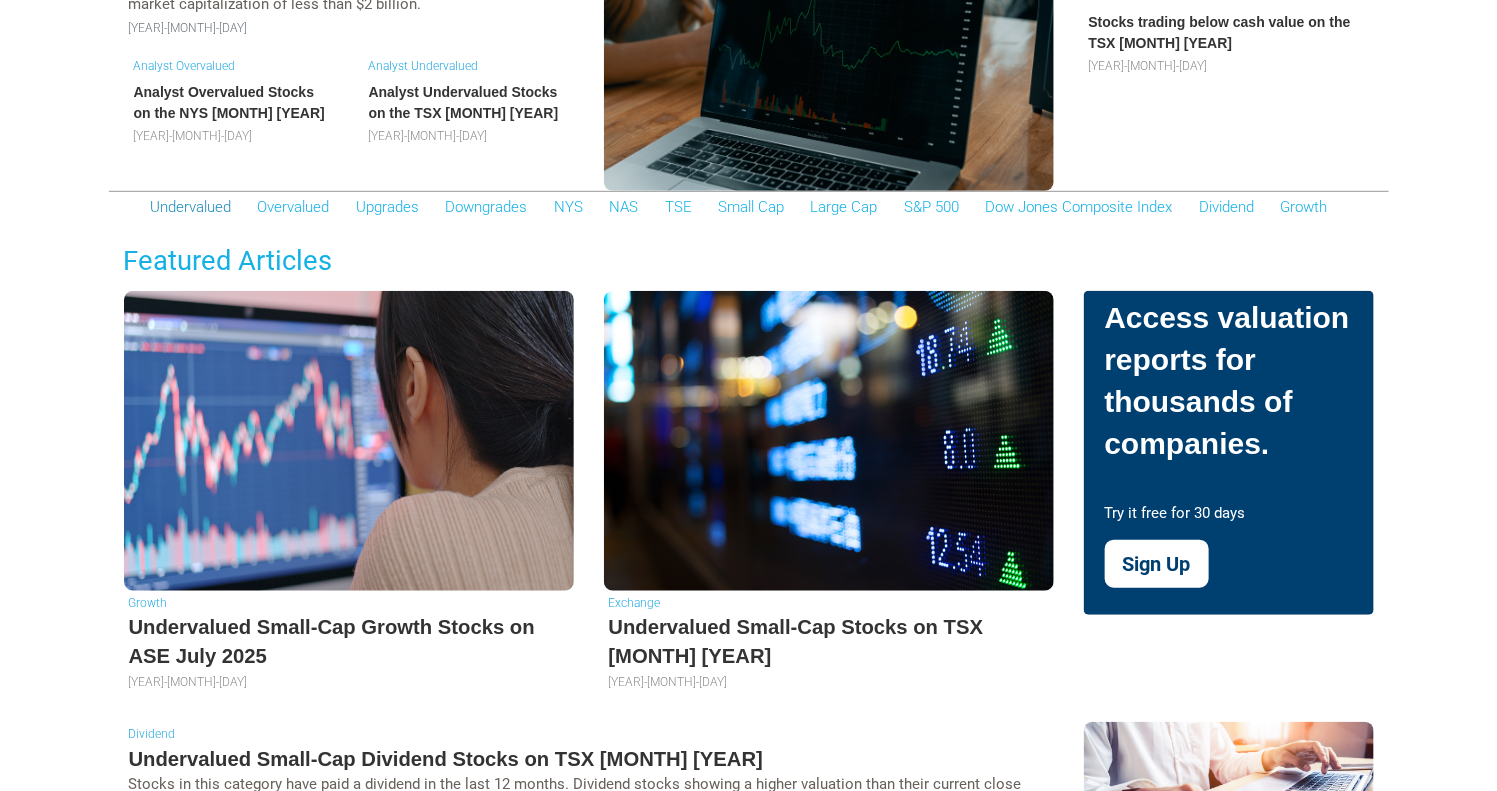click on "Undervalued" at bounding box center [190, 207] 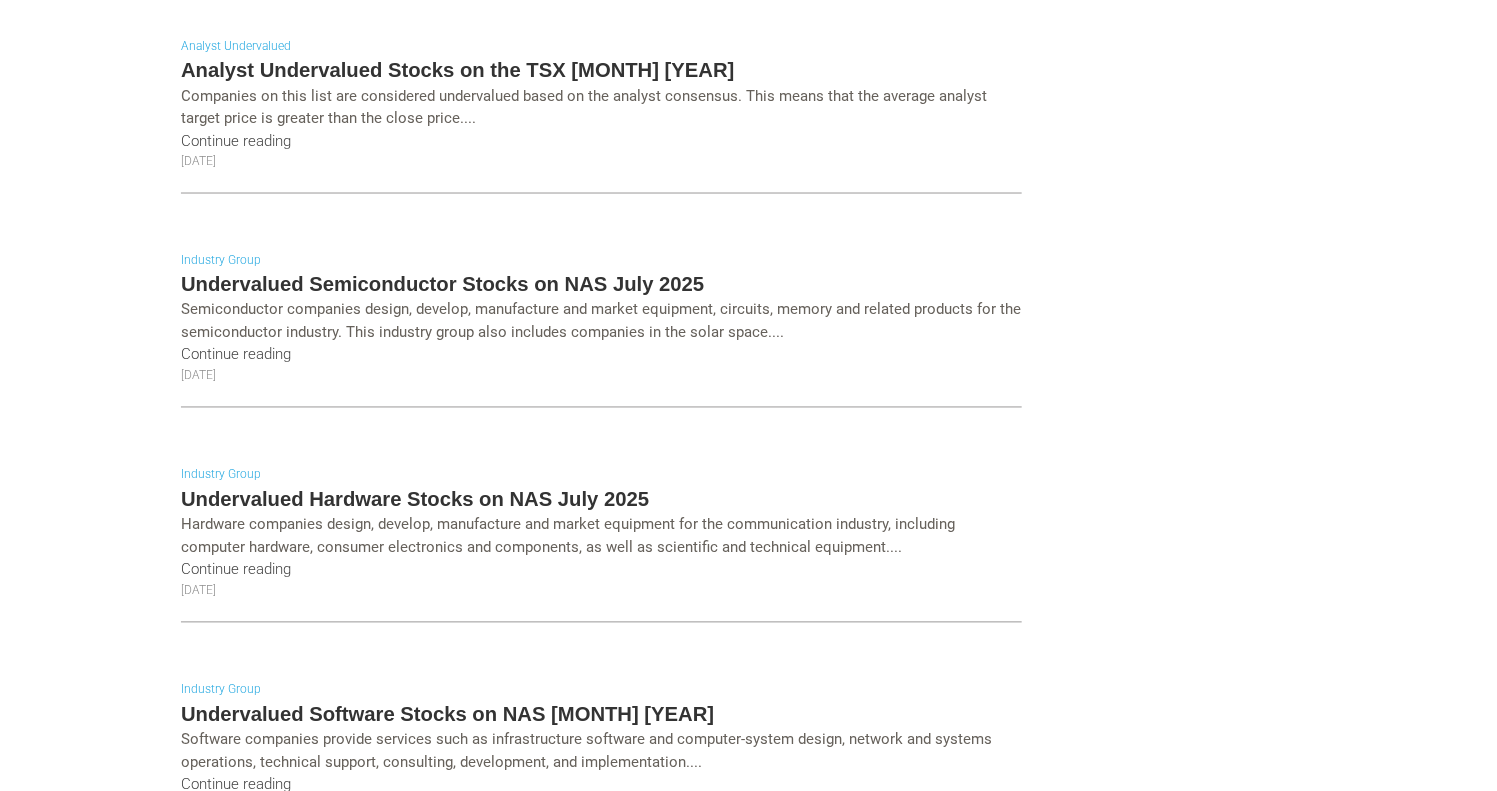 scroll, scrollTop: 1333, scrollLeft: 0, axis: vertical 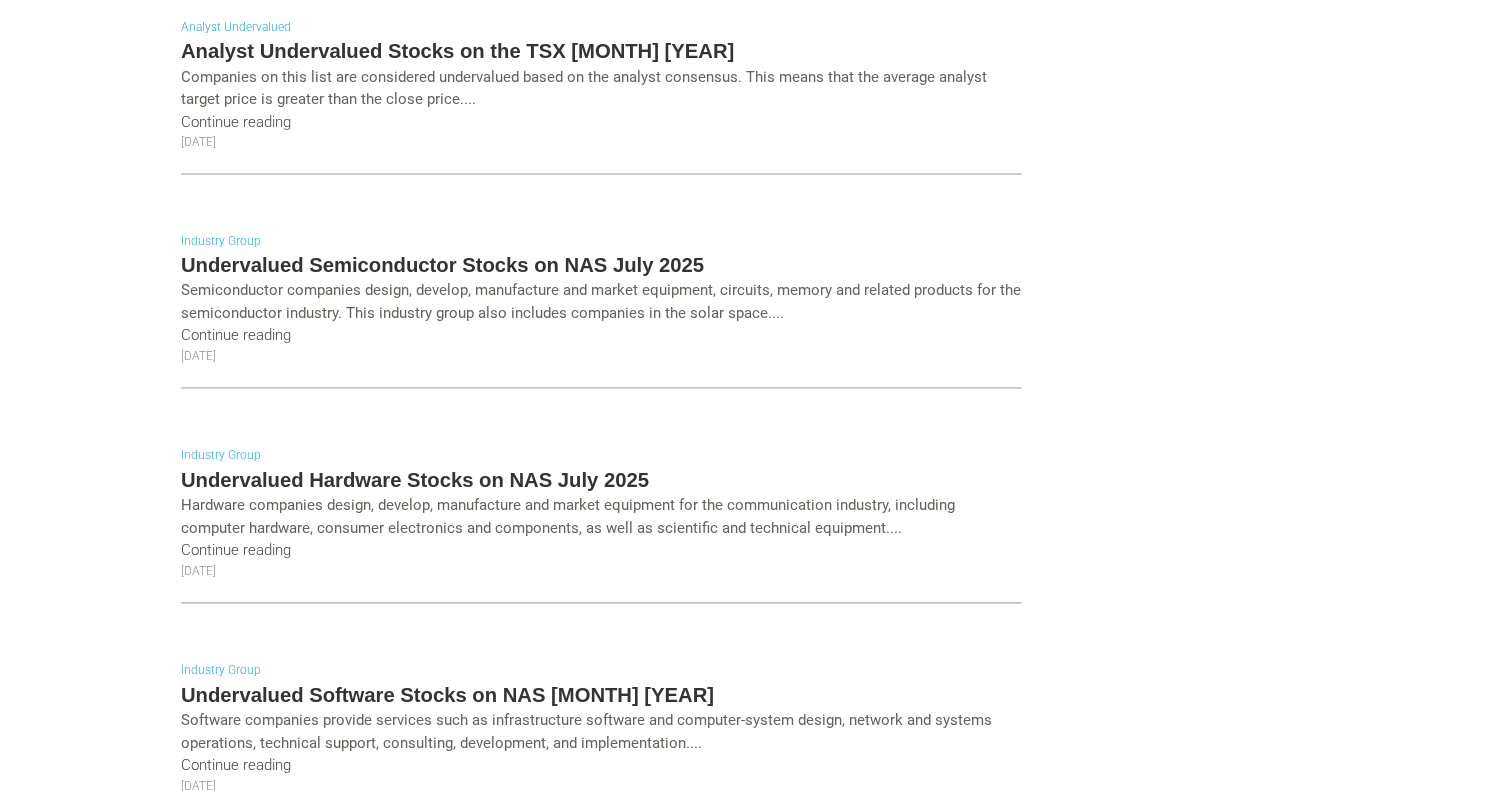 click on "Undervalued Semiconductor Stocks on NAS July 2025" at bounding box center (601, 266) 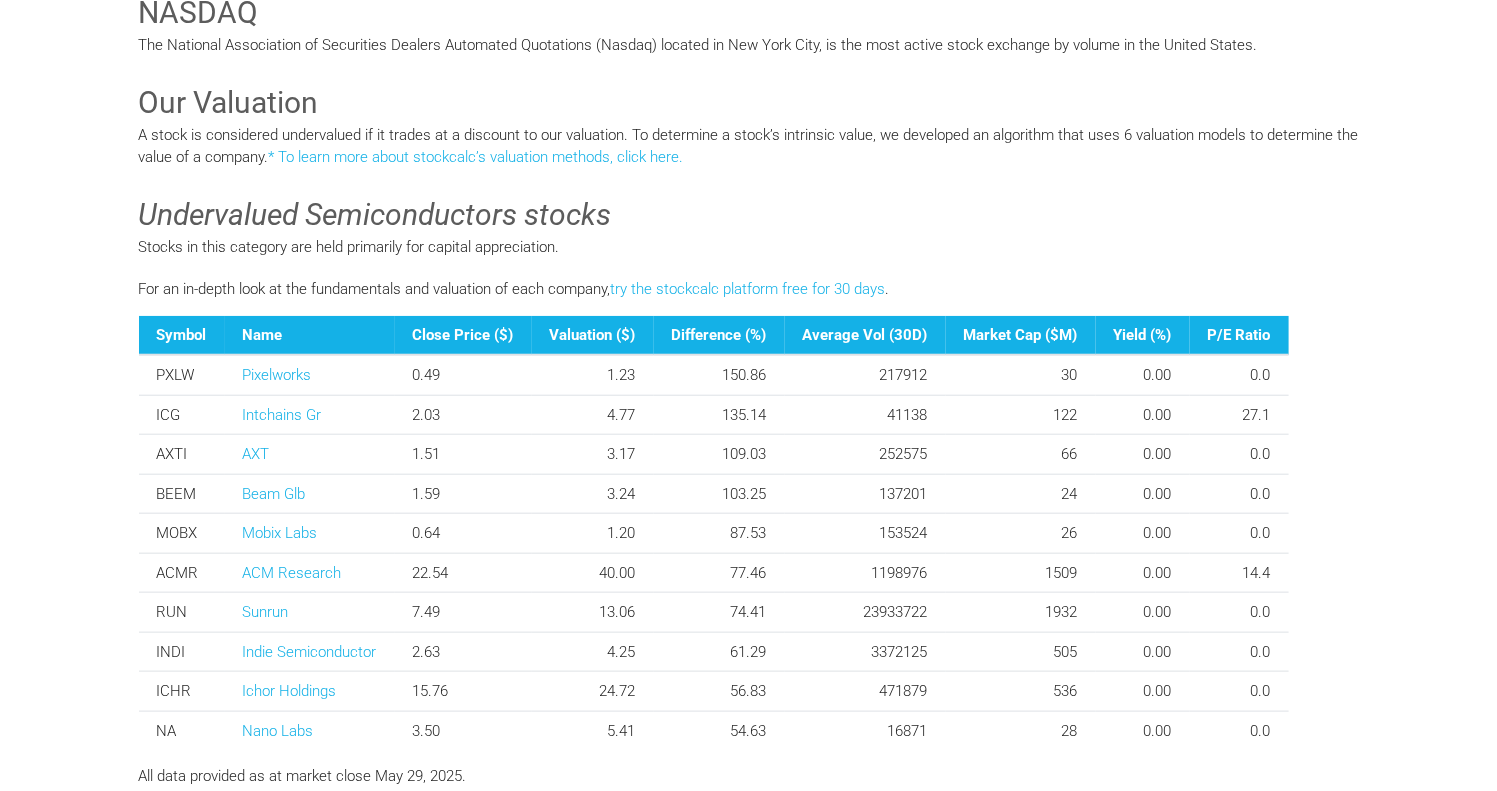 scroll, scrollTop: 0, scrollLeft: 0, axis: both 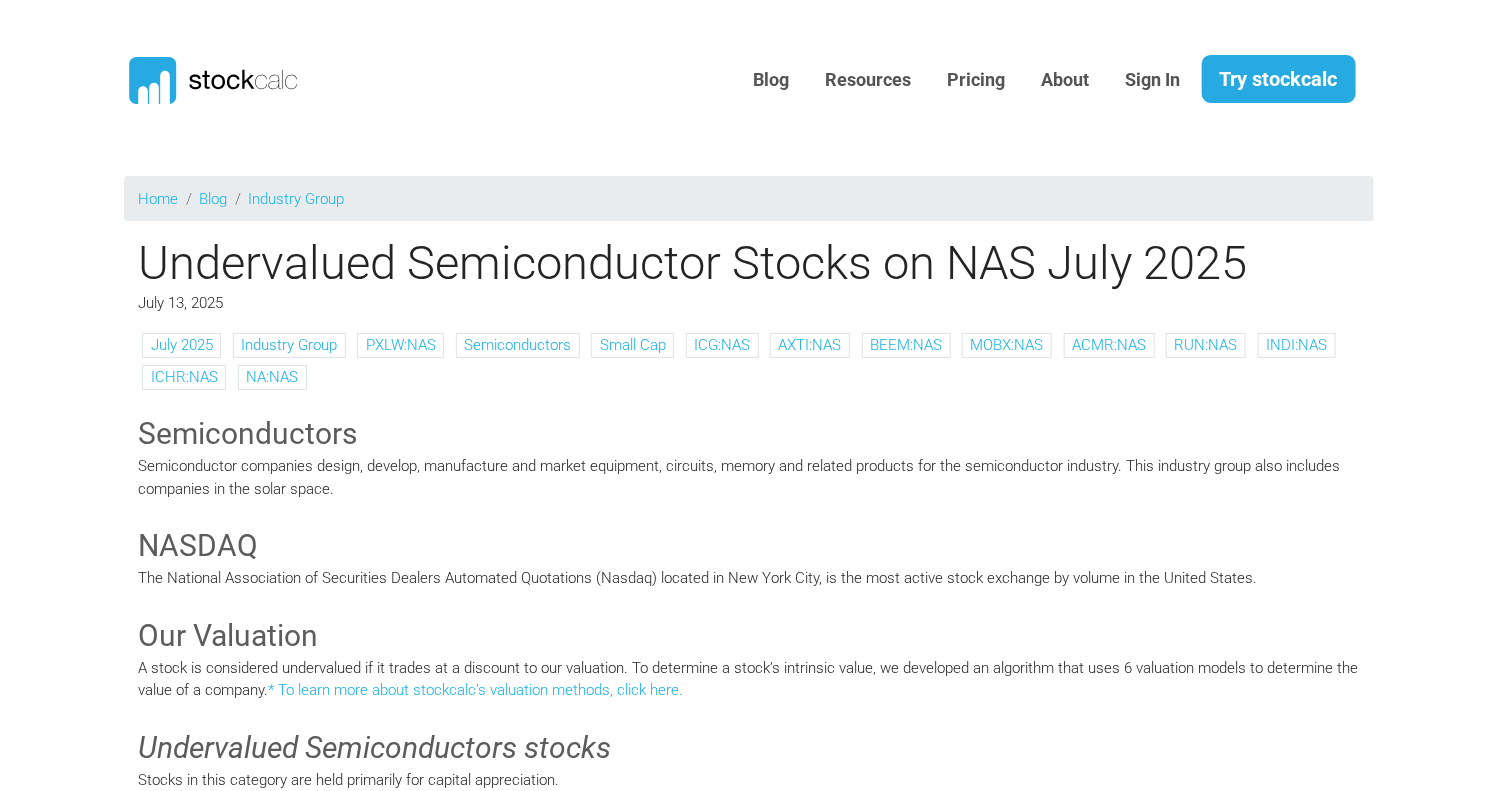 click on "Blog
Resources
Pricing
About" at bounding box center [748, 2360] 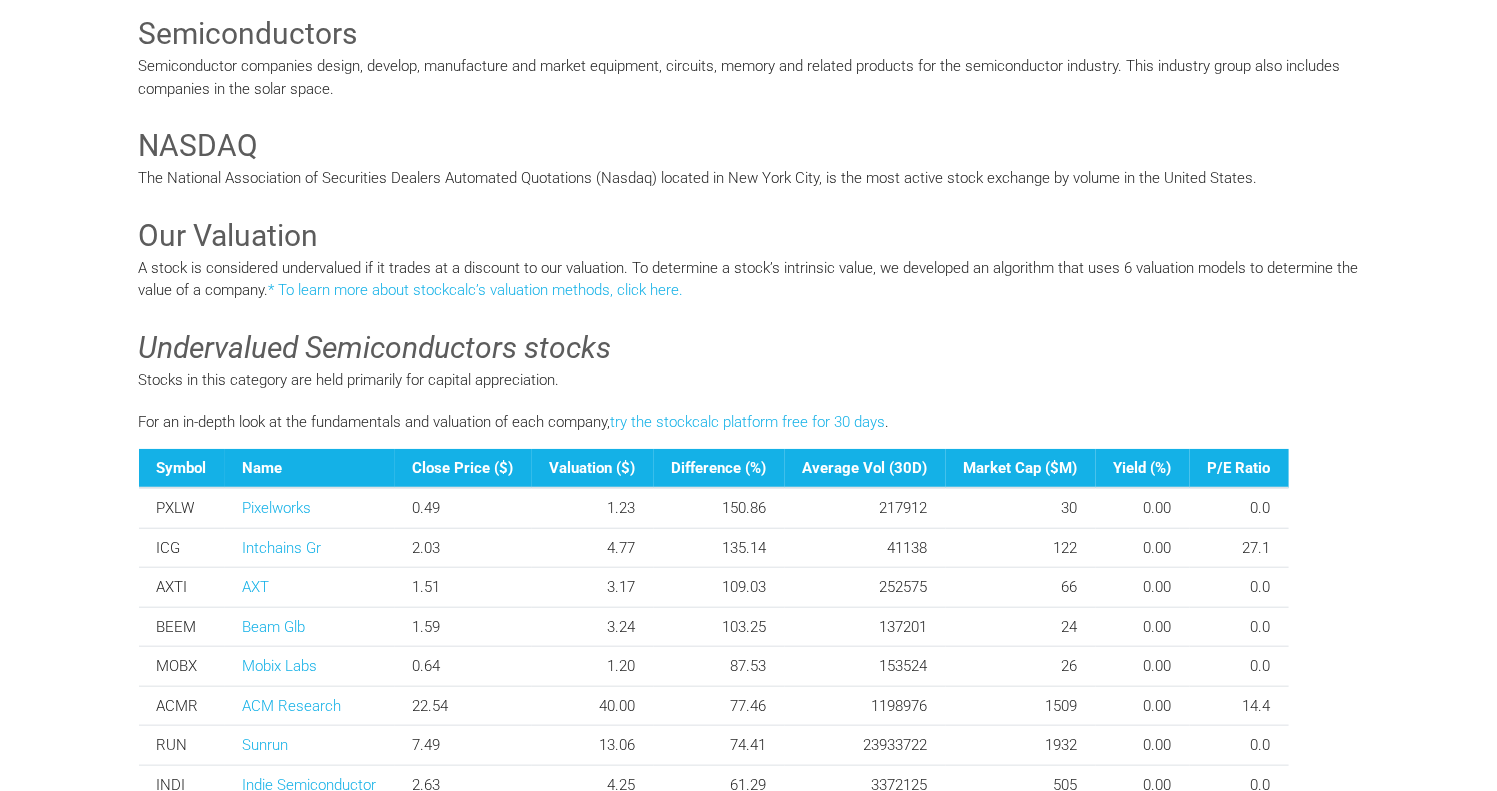 scroll, scrollTop: 800, scrollLeft: 0, axis: vertical 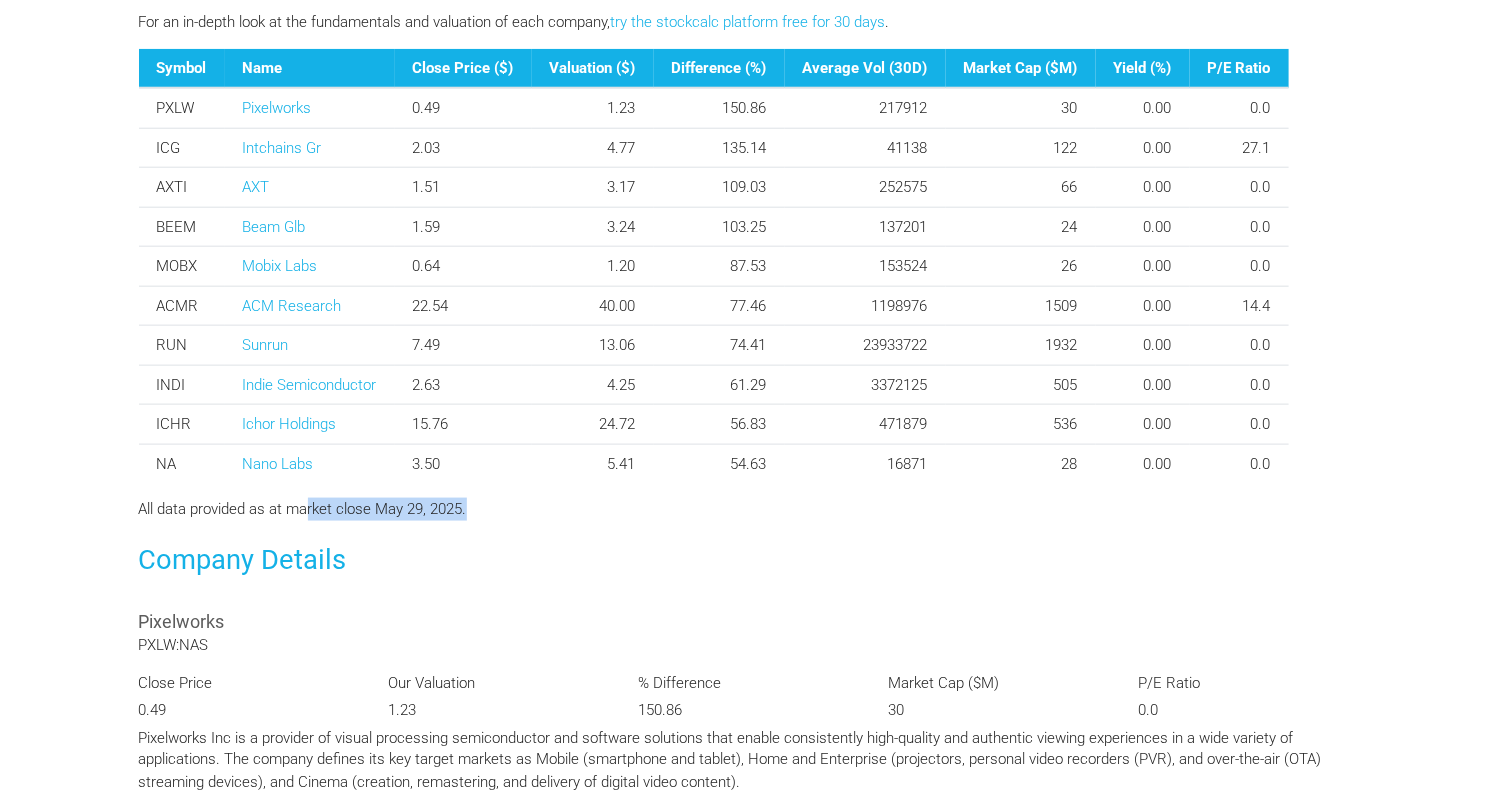 drag, startPoint x: 310, startPoint y: 505, endPoint x: 585, endPoint y: 506, distance: 275.00183 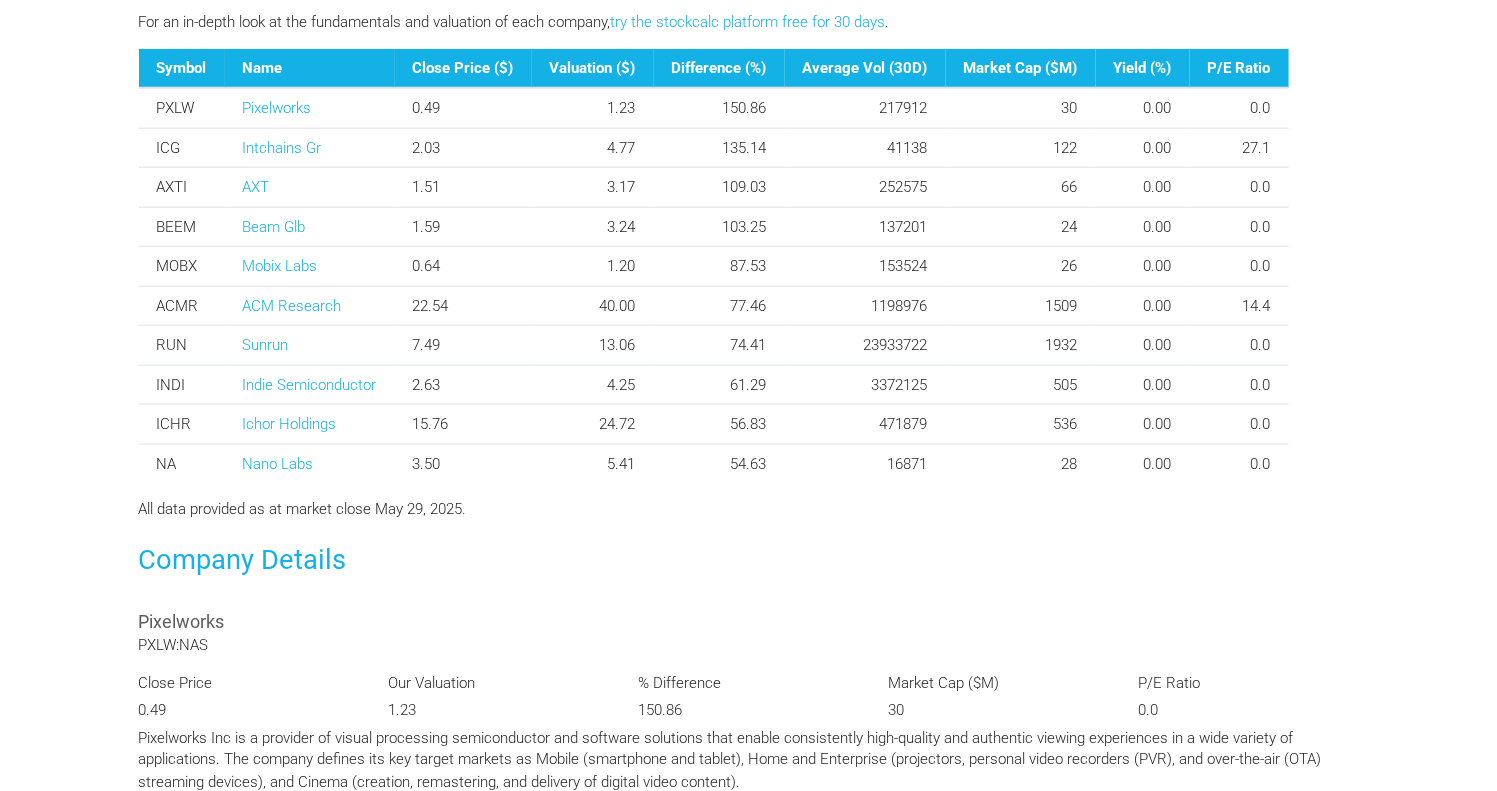 click on "Blog
Resources
Pricing
About" at bounding box center (748, 1560) 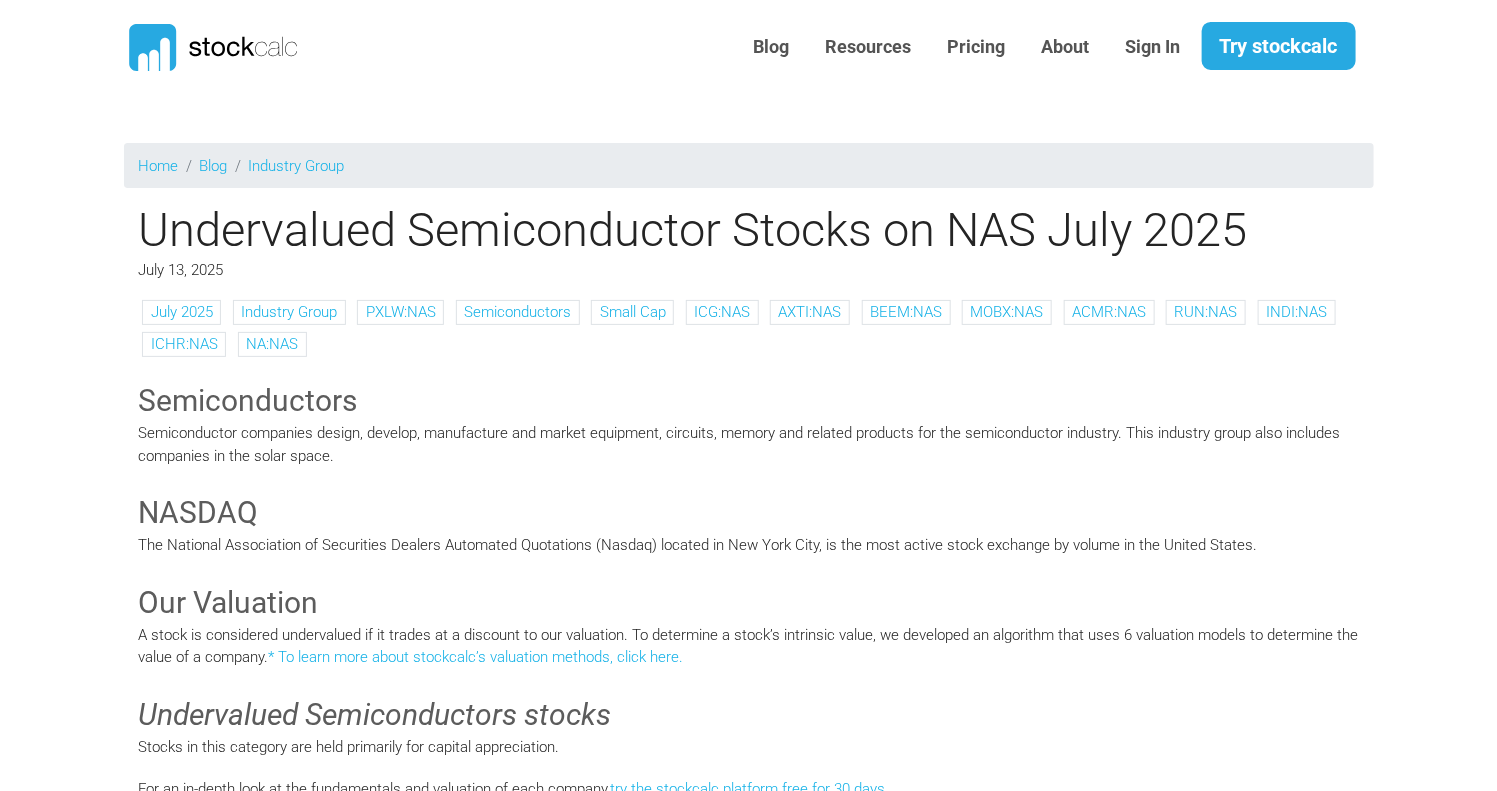scroll, scrollTop: 0, scrollLeft: 0, axis: both 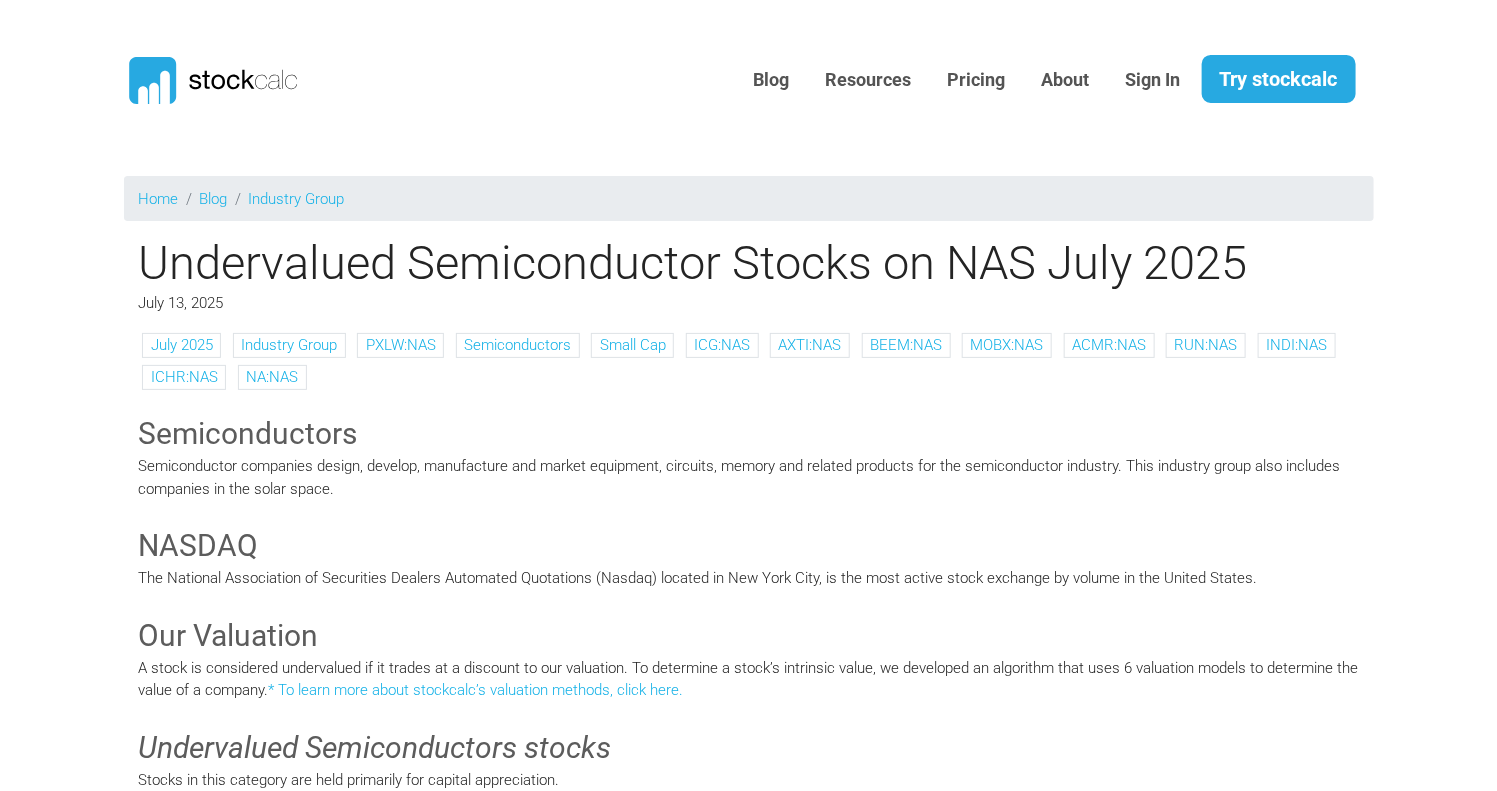 click on "Blog
Resources
Pricing
About
Sign In
Try stockcalc" at bounding box center [842, 80] 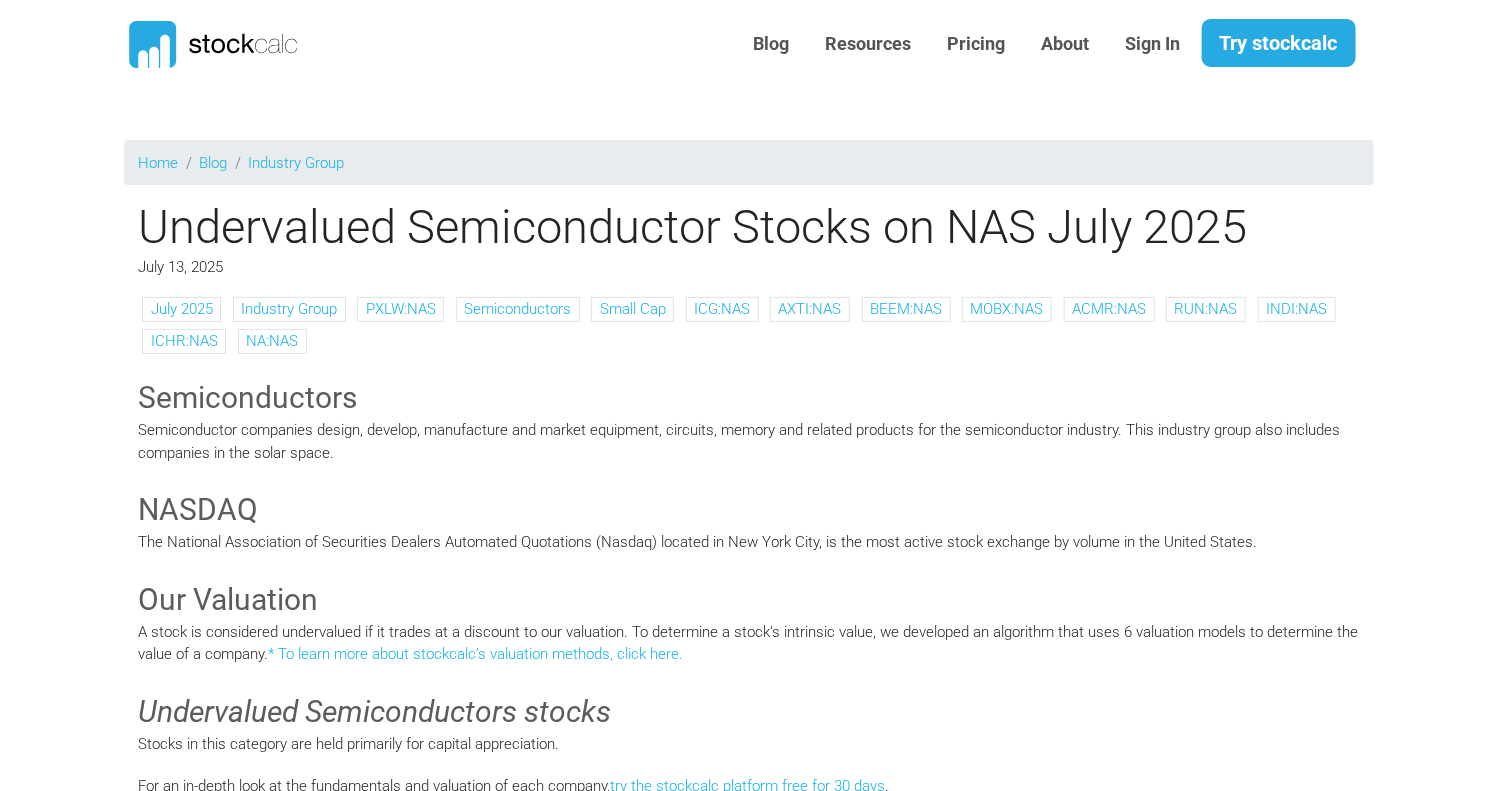 scroll, scrollTop: 0, scrollLeft: 0, axis: both 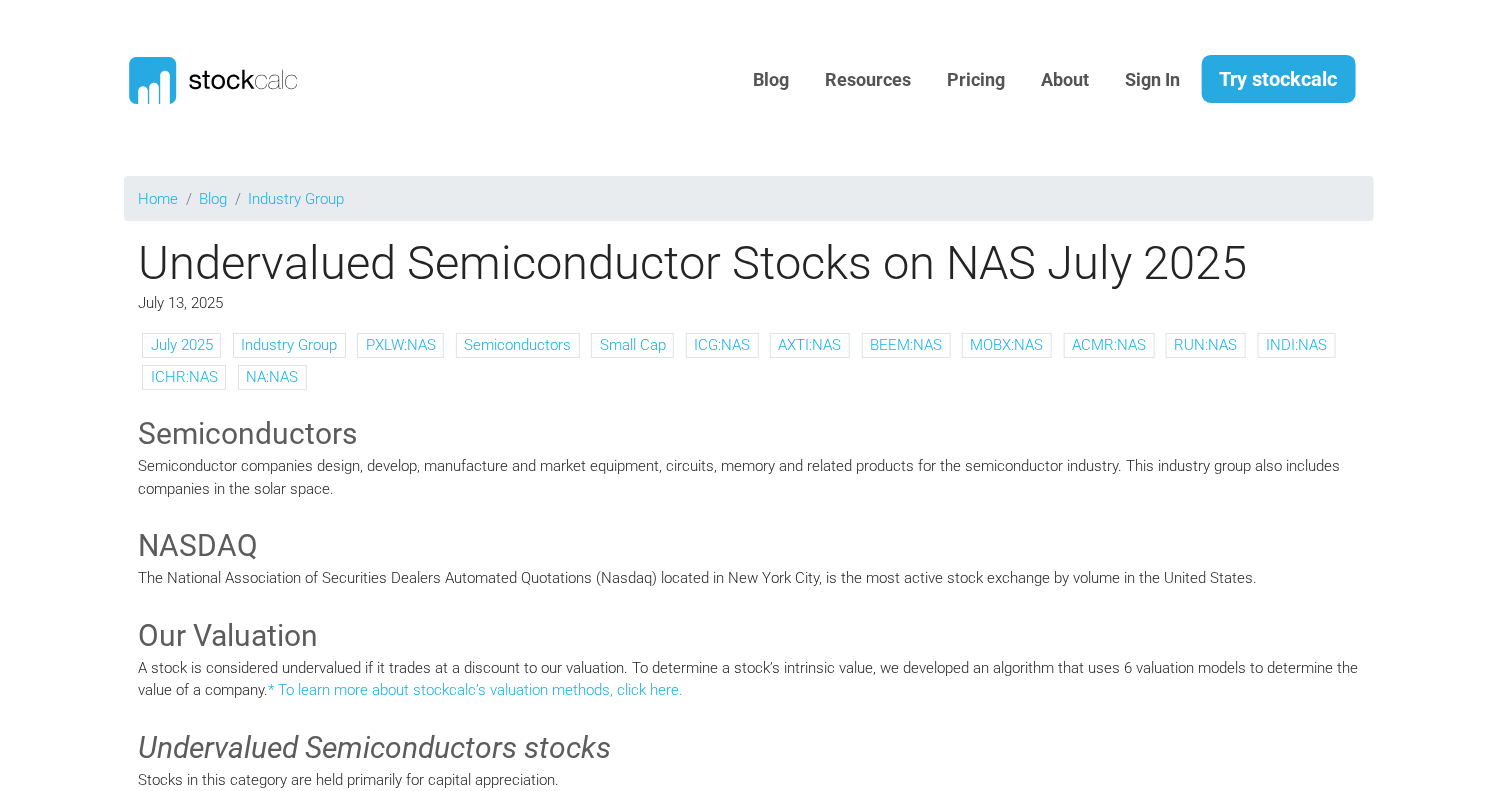 click on "Blog
Resources
Pricing
About
Sign In Try stockcalc" at bounding box center (749, 80) 